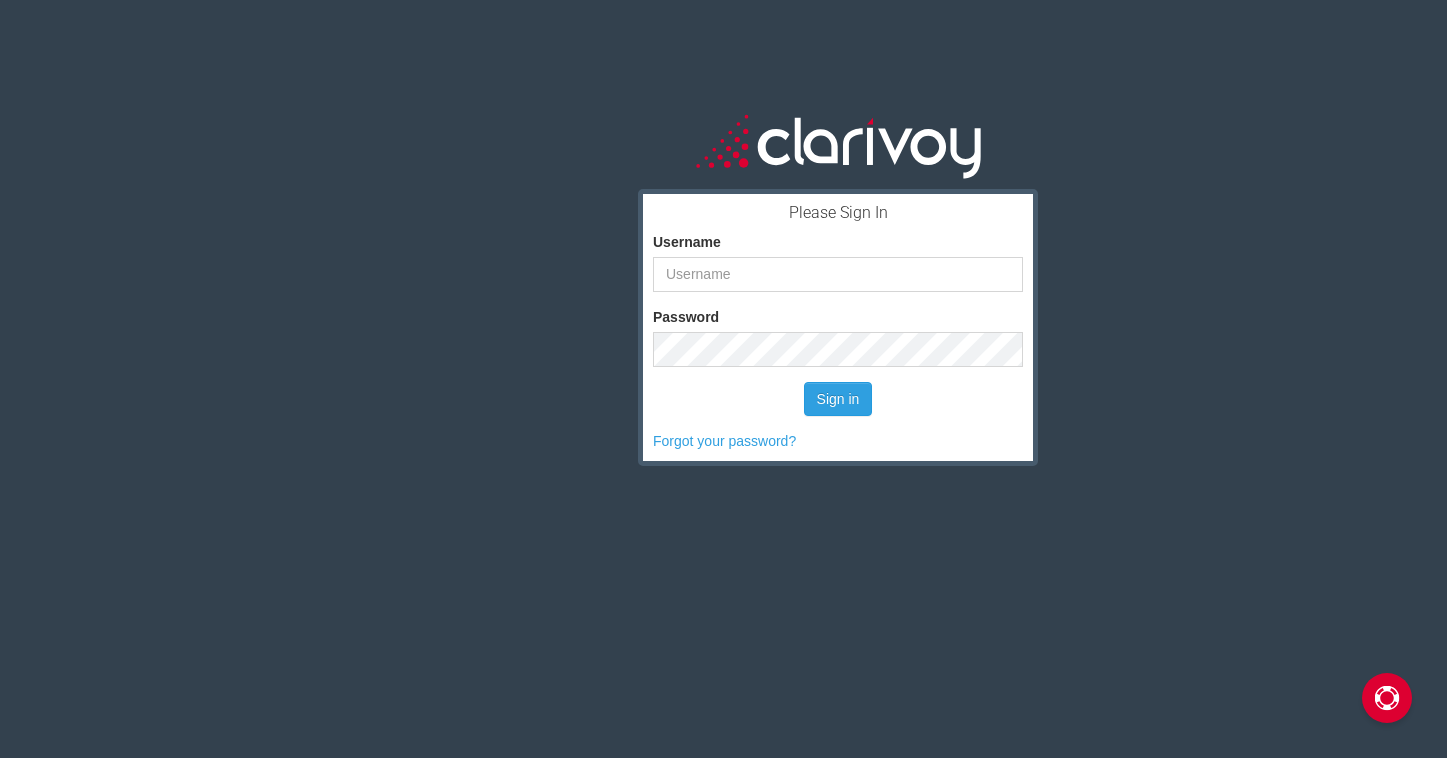 scroll, scrollTop: 0, scrollLeft: 0, axis: both 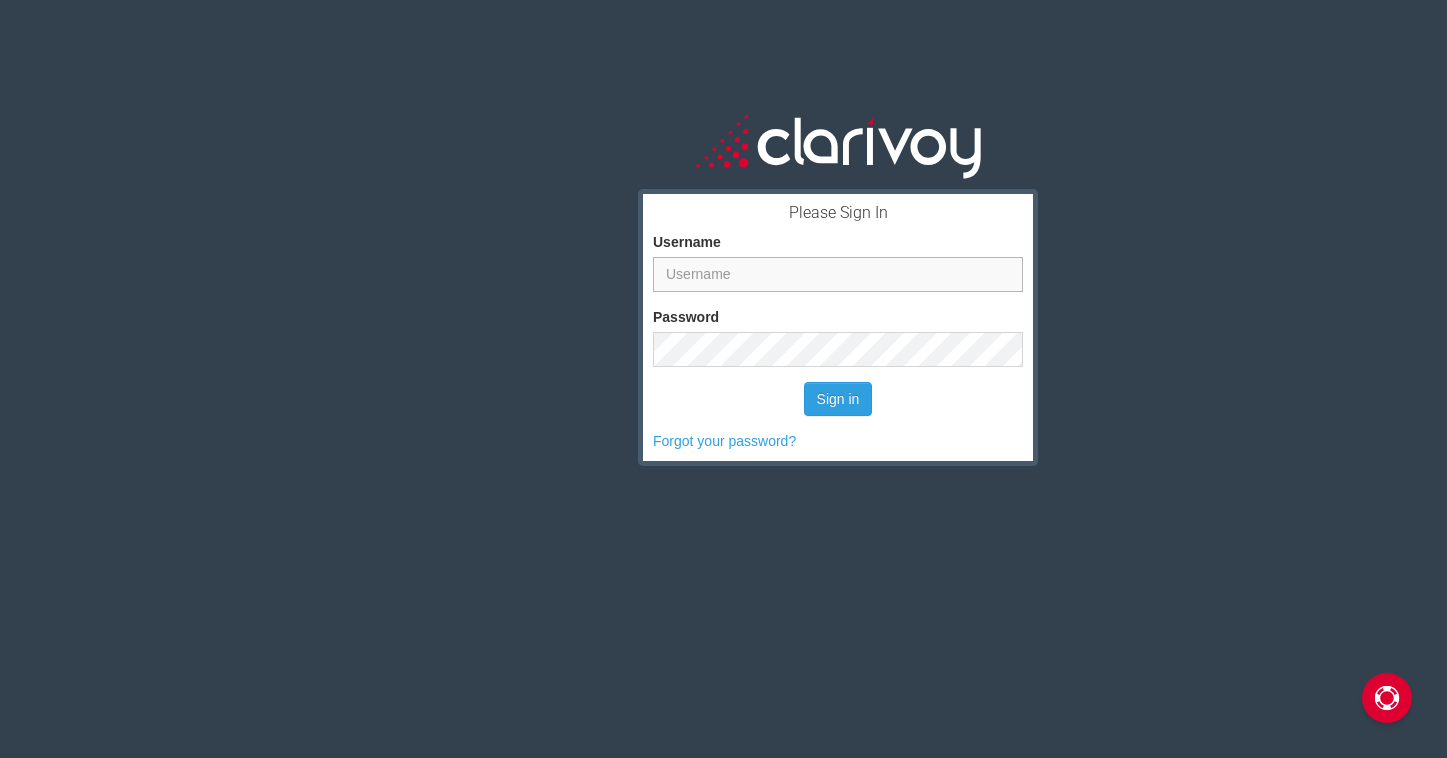 type on "[EMAIL]" 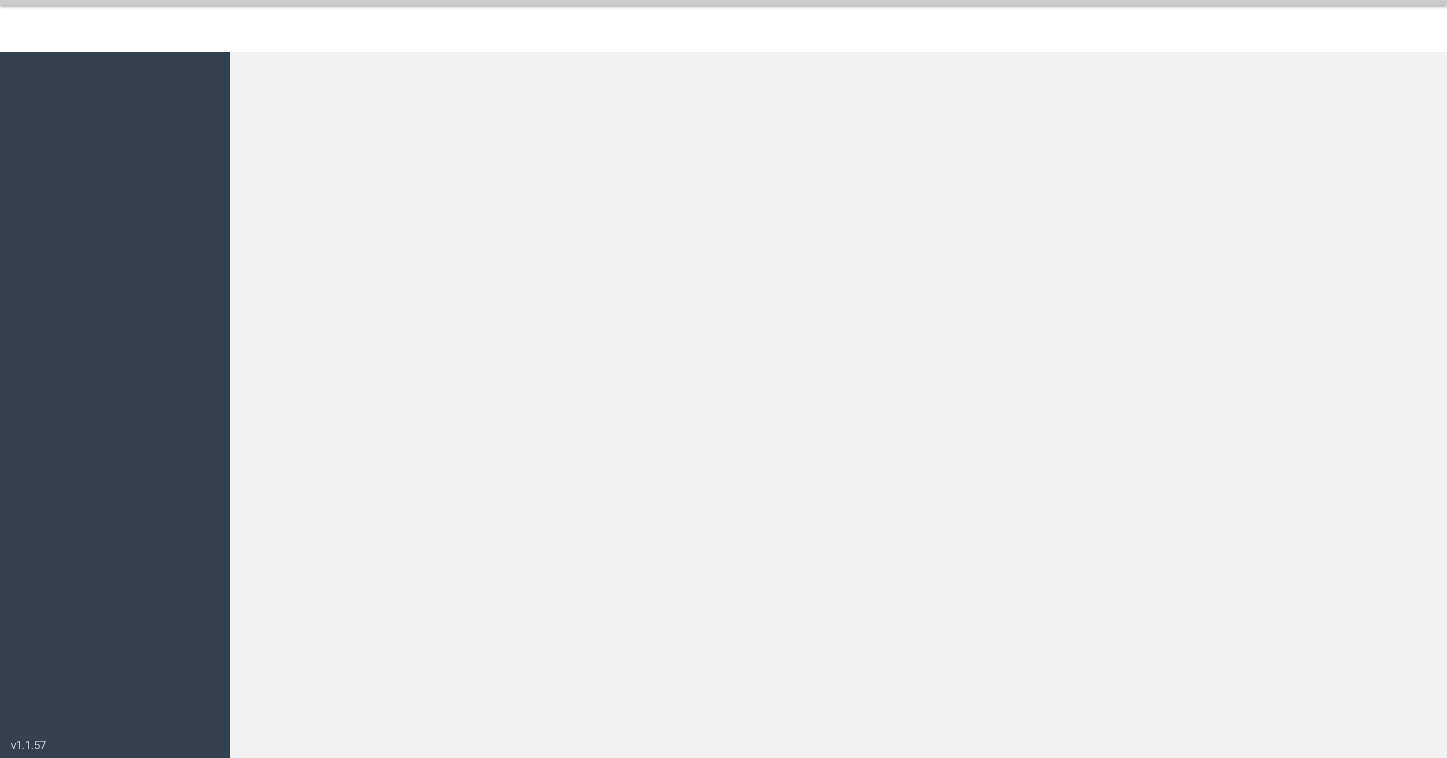 scroll, scrollTop: 0, scrollLeft: 0, axis: both 